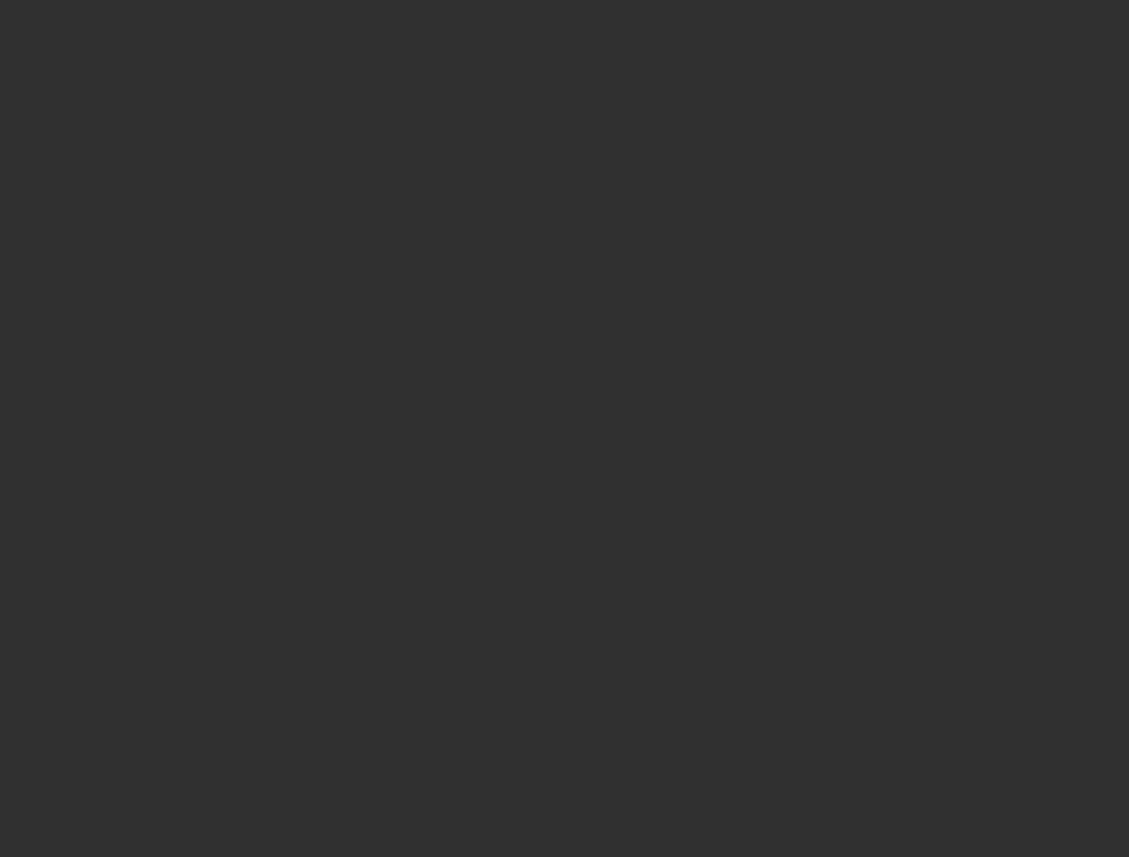 scroll, scrollTop: 0, scrollLeft: 0, axis: both 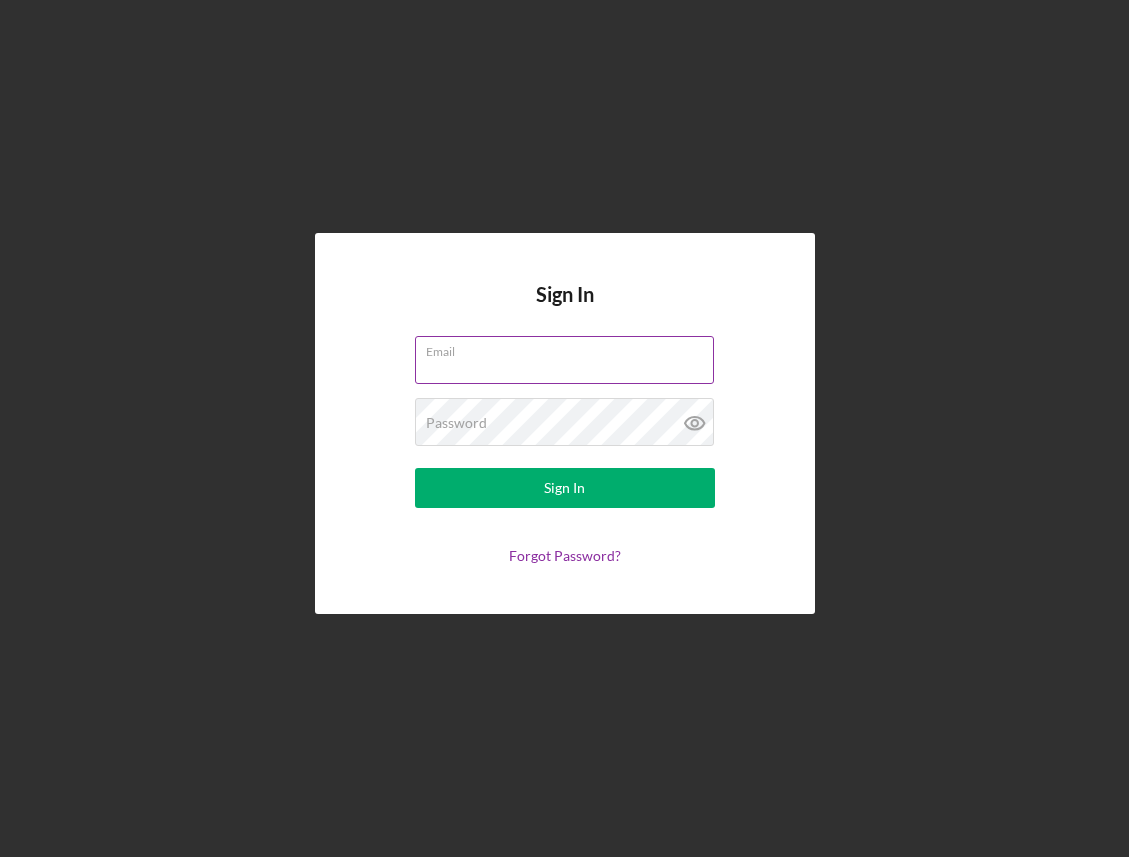 click on "Email" at bounding box center [564, 360] 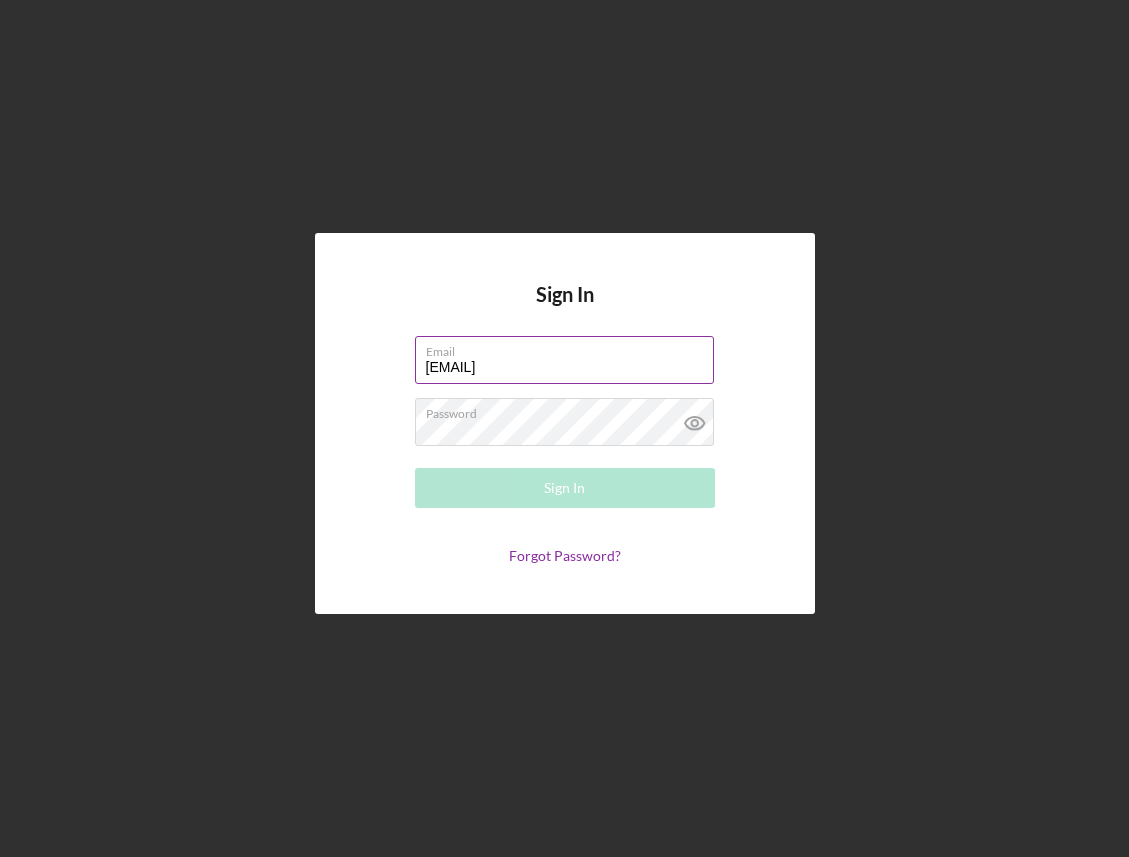 click on "[EMAIL]" at bounding box center [564, 360] 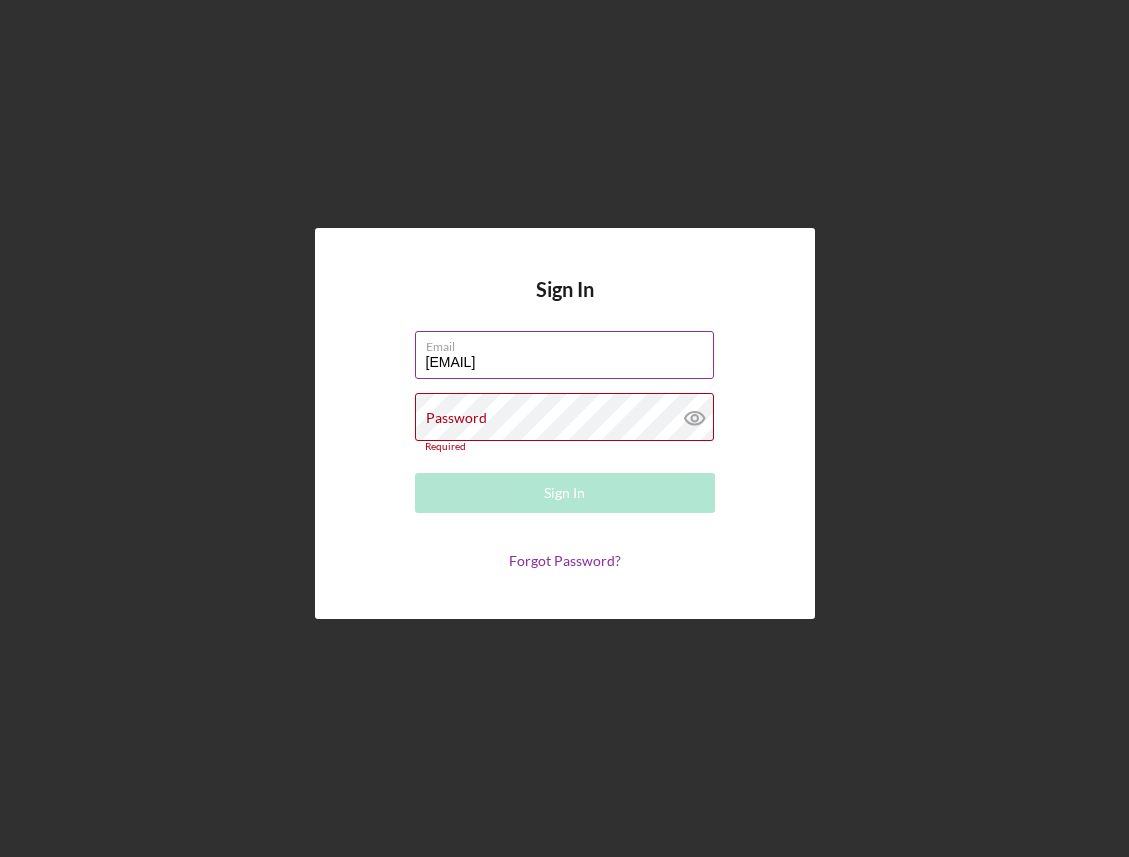 click on "[EMAIL]" at bounding box center (564, 355) 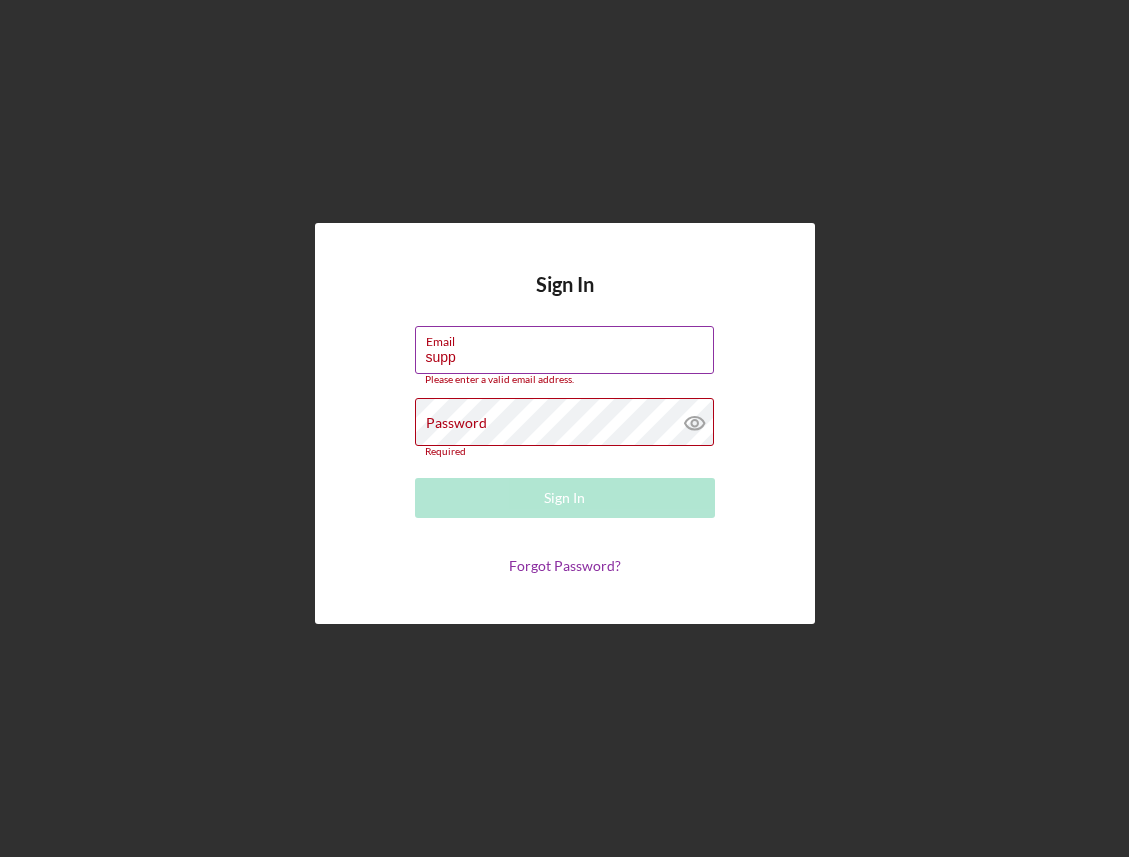 type on "support@[EXAMPLE.COM]" 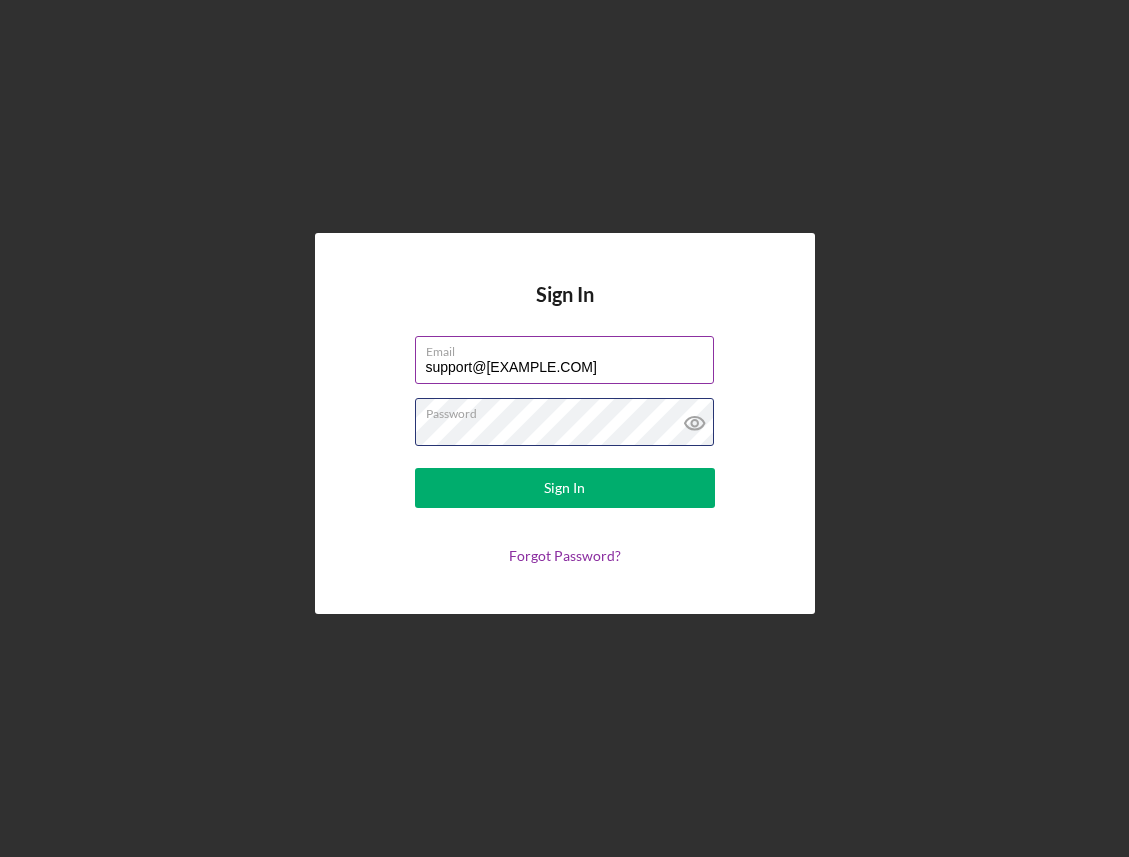 click on "Sign In" at bounding box center (565, 488) 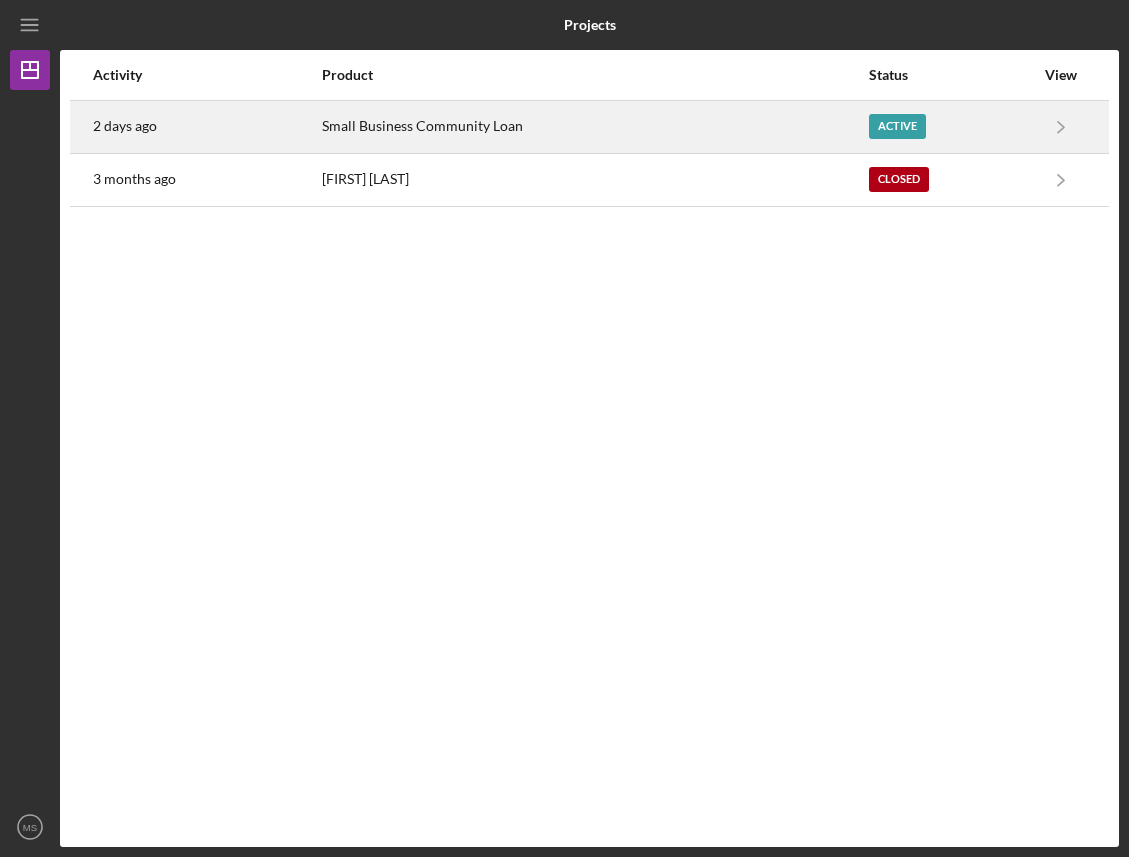 click on "Small Business Community Loan" at bounding box center [594, 127] 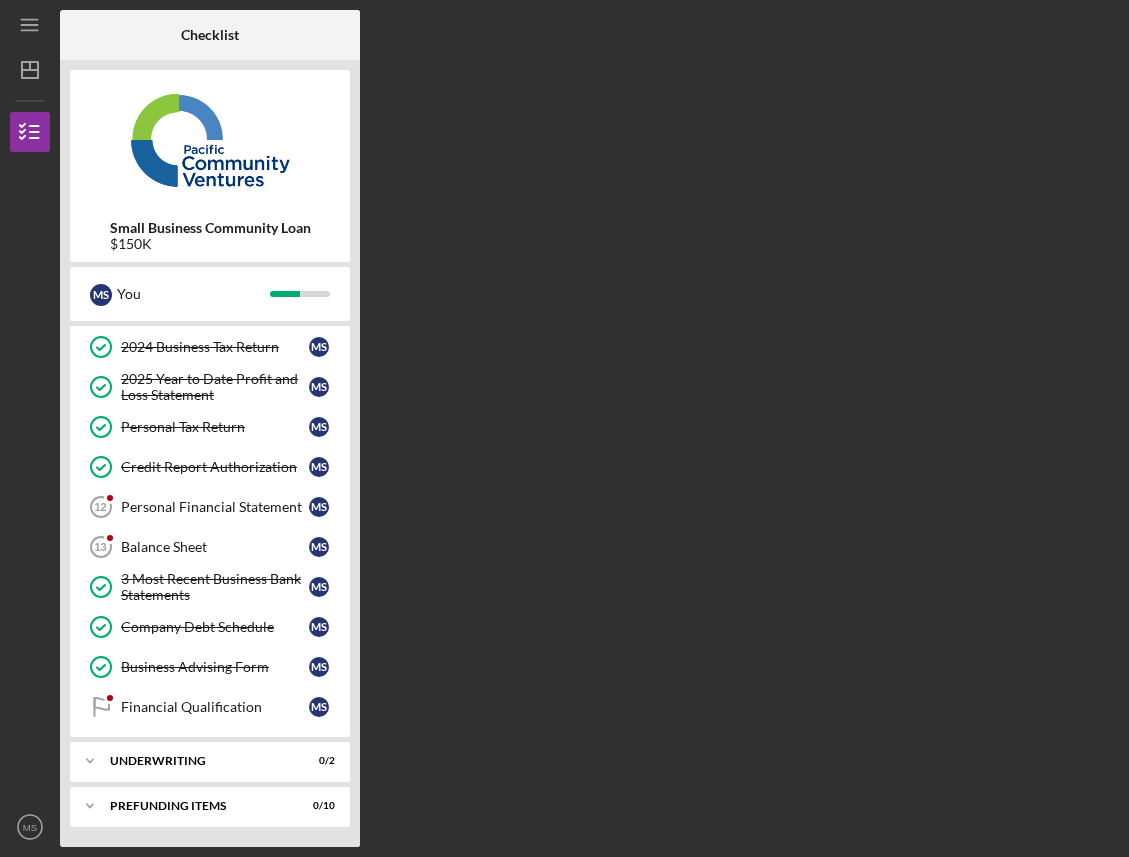 scroll, scrollTop: 203, scrollLeft: 0, axis: vertical 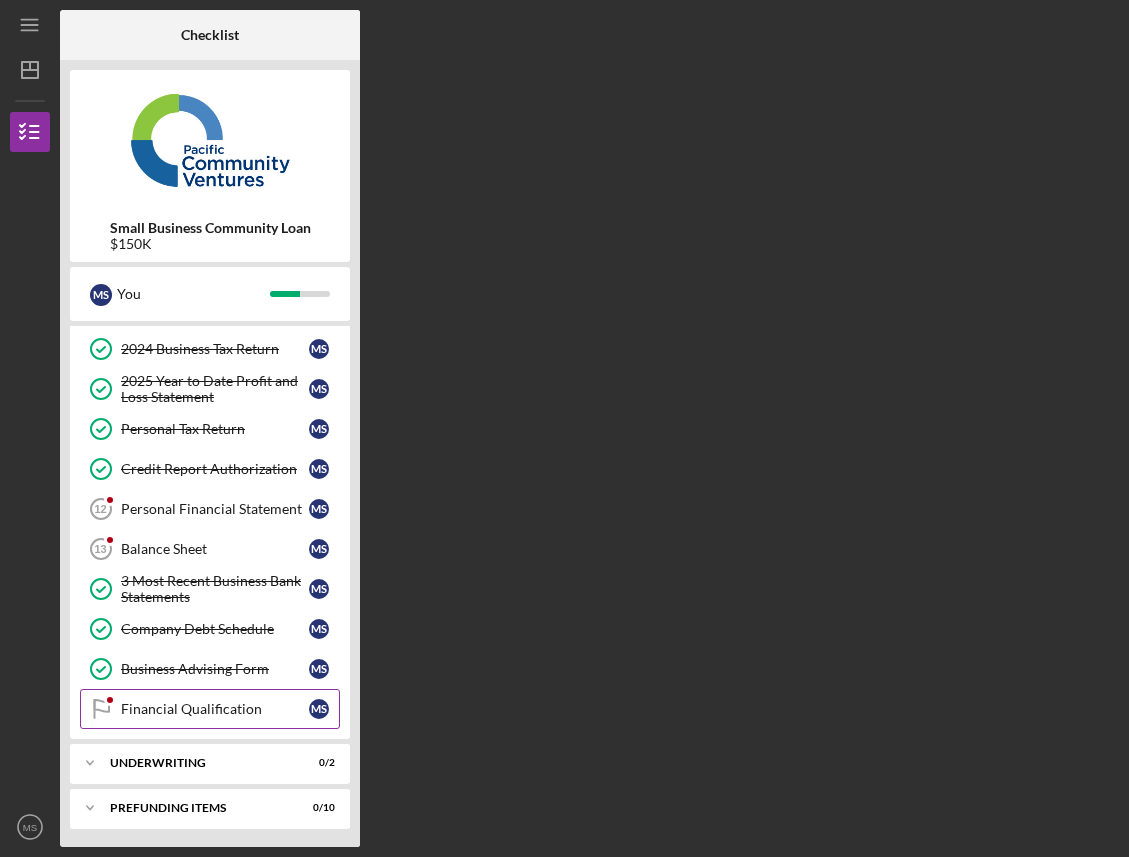 click on "Financial Qualification Financial Qualification M S" at bounding box center [210, 709] 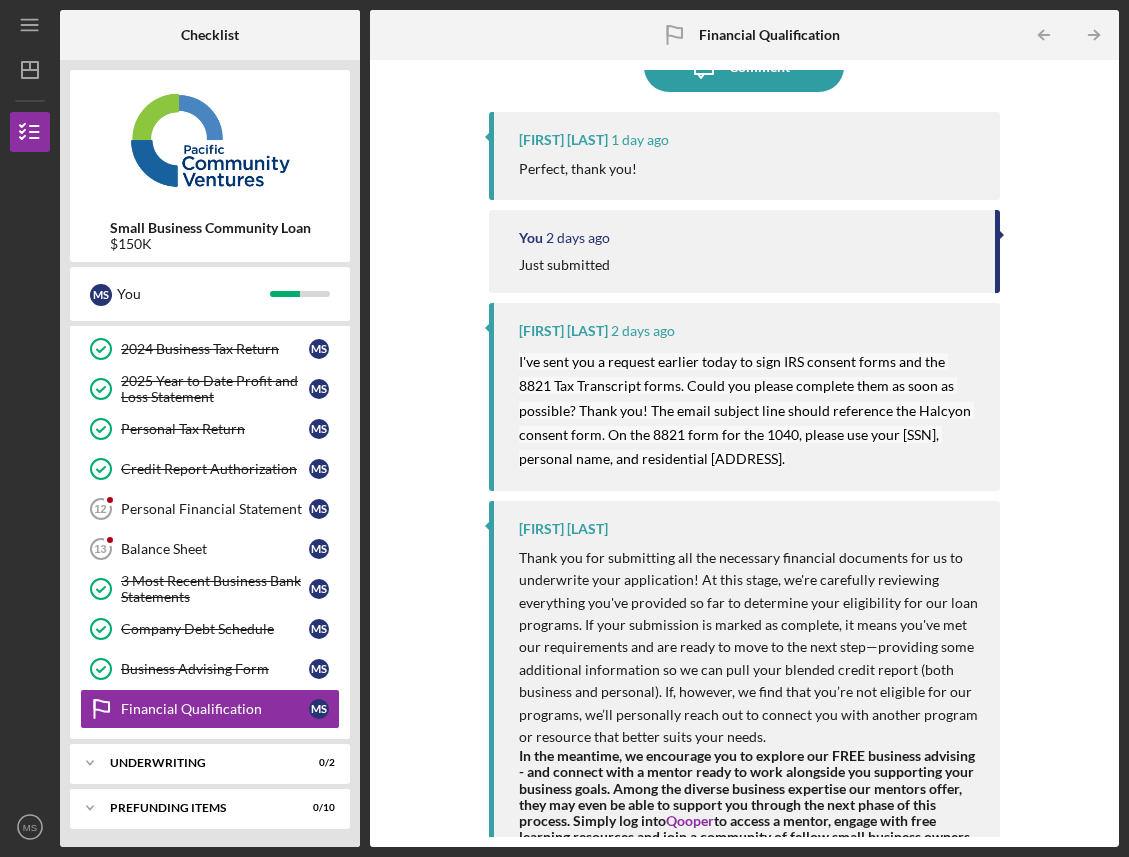 scroll, scrollTop: 121, scrollLeft: 0, axis: vertical 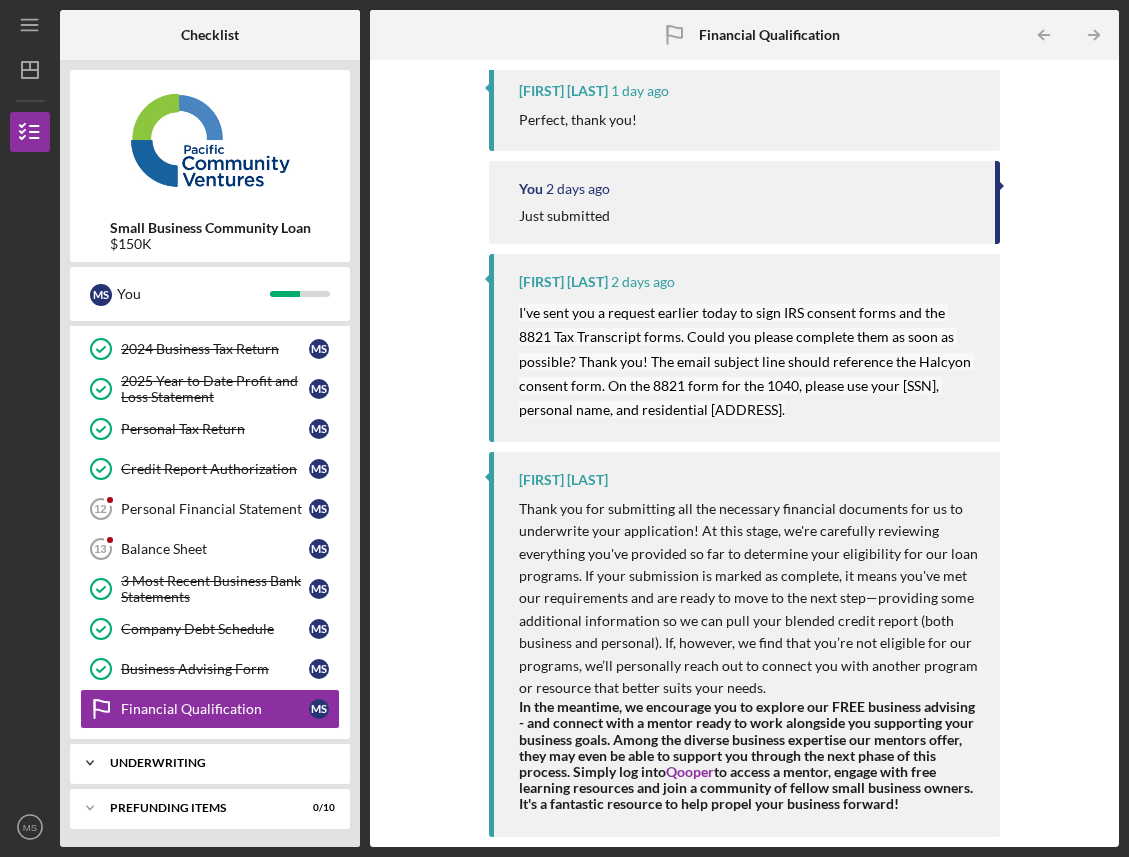 click on "Icon/Expander Underwriting 0 / 2" at bounding box center [210, 763] 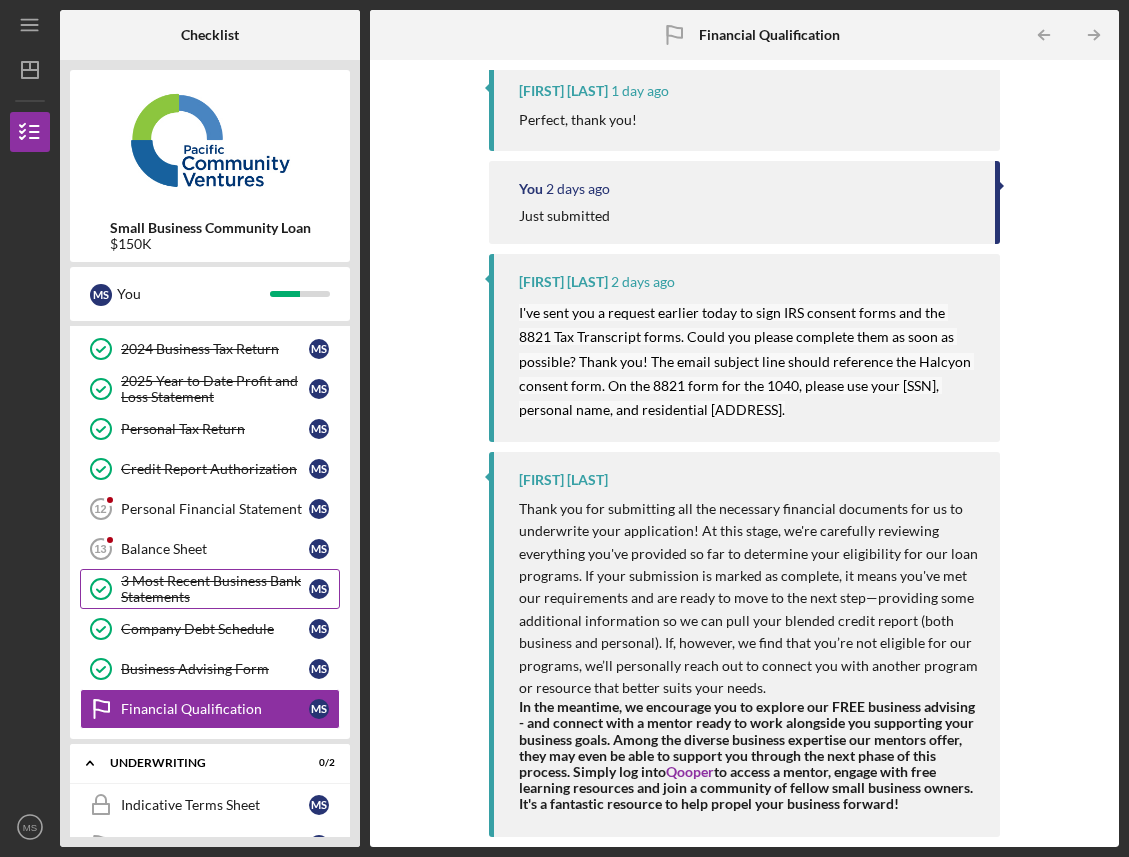 scroll, scrollTop: 296, scrollLeft: 0, axis: vertical 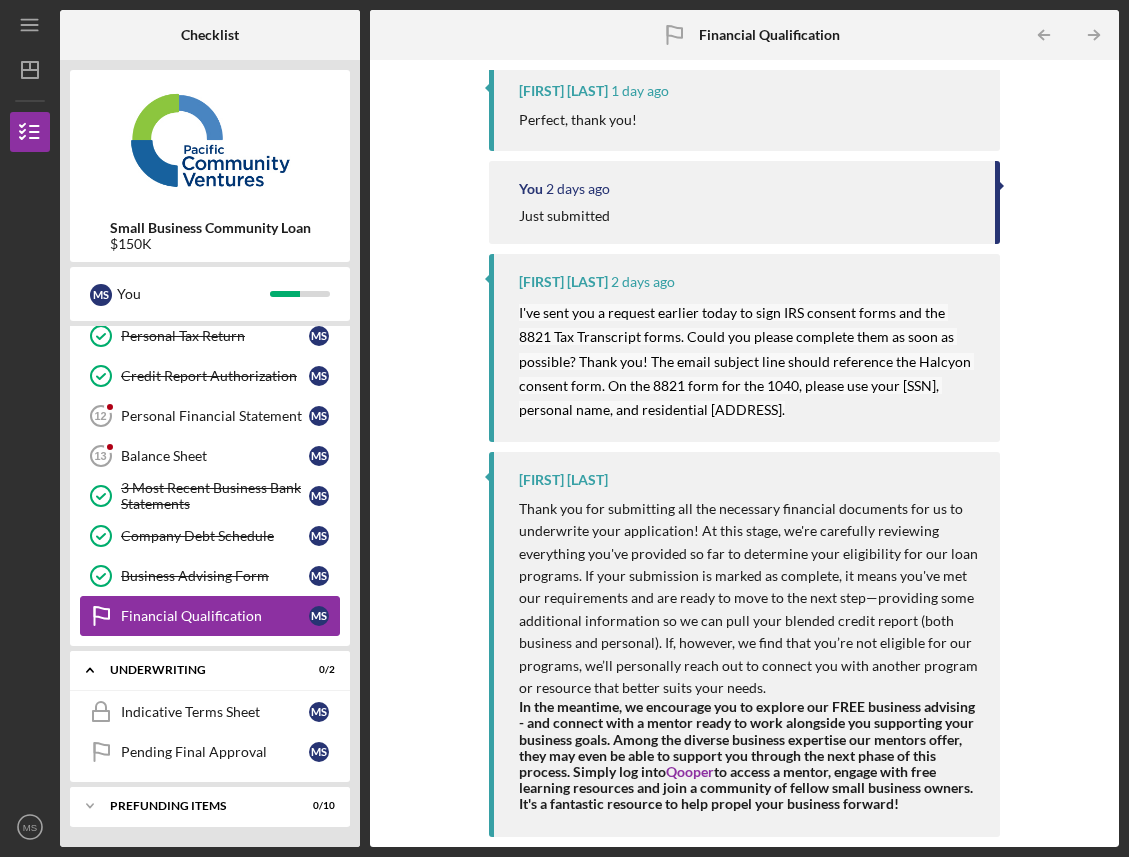 click on "Financial Qualification" at bounding box center [215, 616] 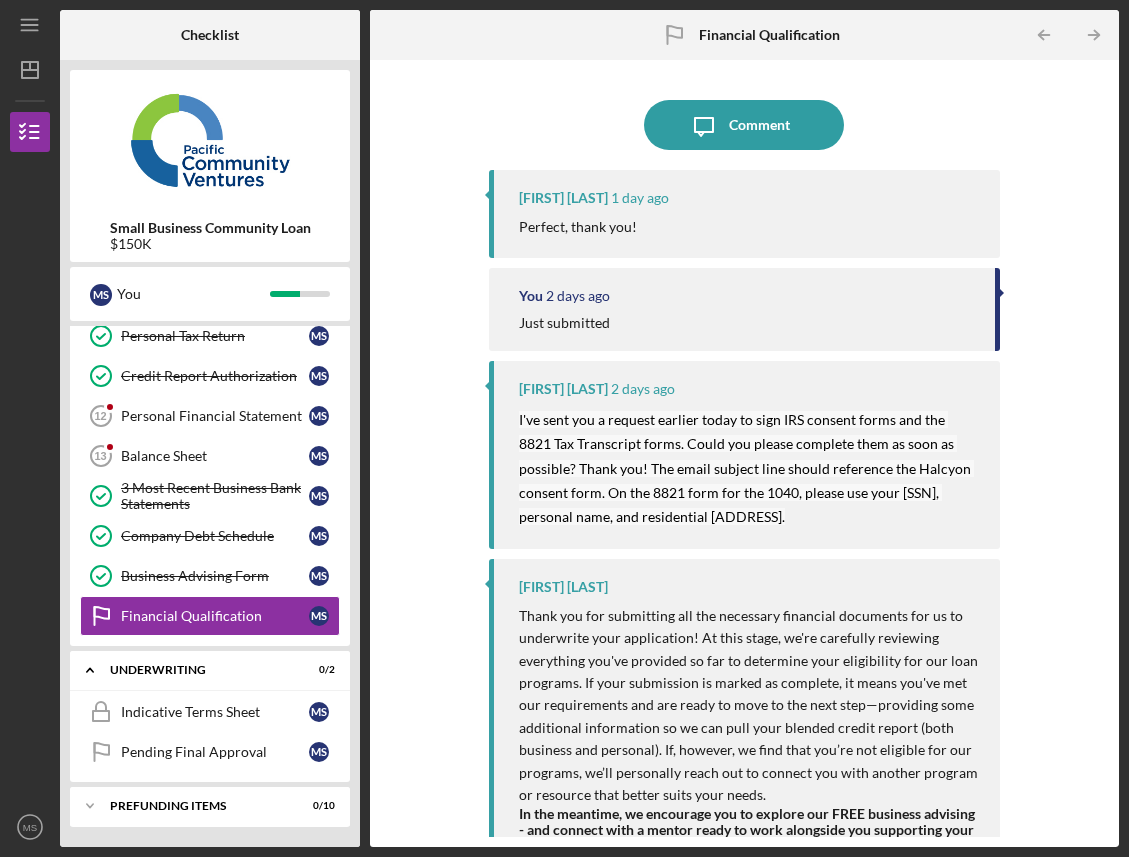 scroll, scrollTop: 121, scrollLeft: 0, axis: vertical 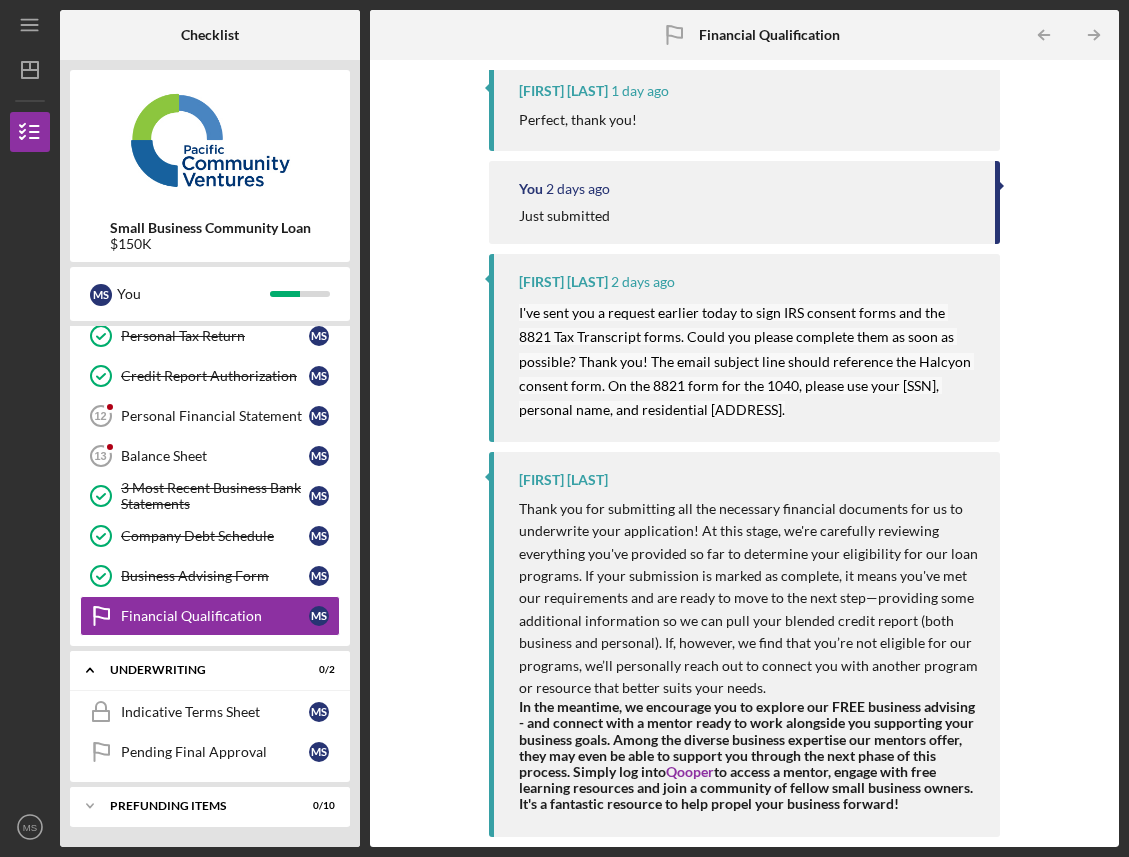 click on "In the meantime, we encourage you to explore our FREE business advising - and connect with a mentor ready to work alongside you supporting your business goals. Among the diverse business expertise our mentors offer, they may even be able to support you through the next phase of this process. Simply log into  Qooper  to access a mentor, engage with free learning resources and join a community of fellow small business owners. It's a fantastic resource to help propel your business forward!" at bounding box center (747, 755) 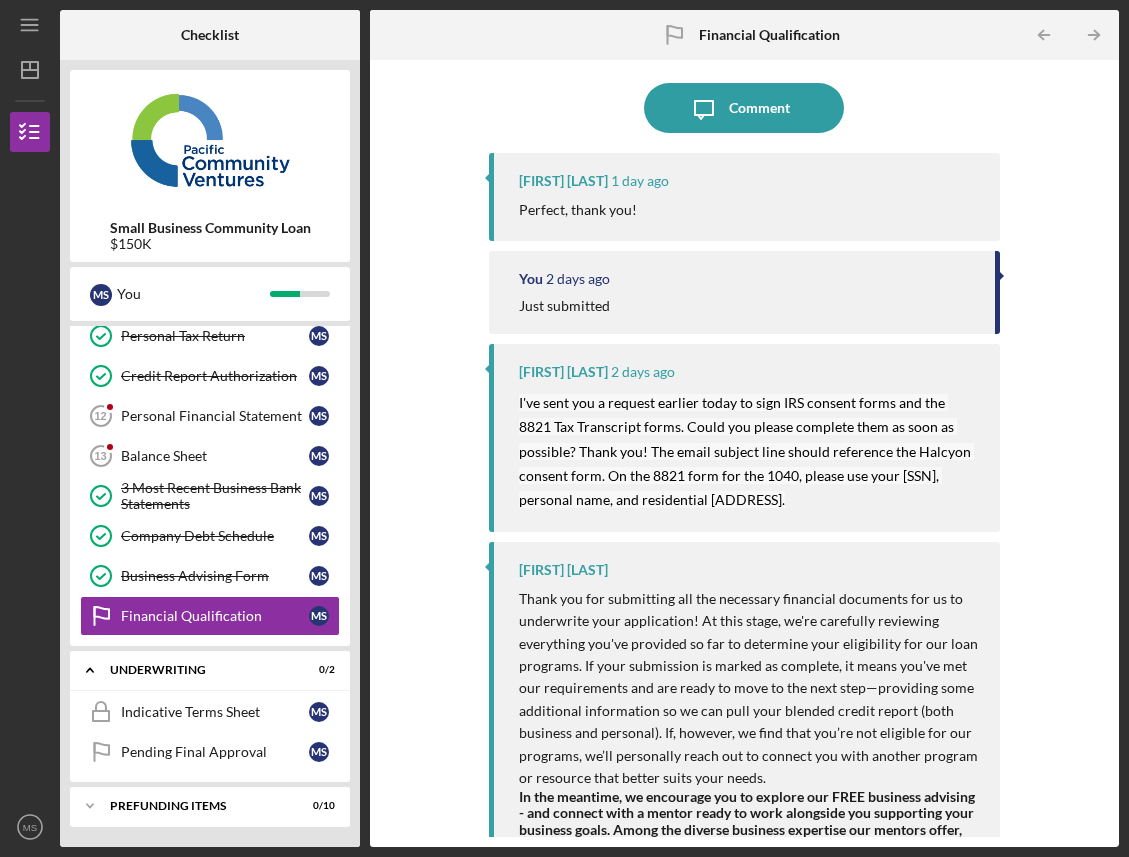 scroll, scrollTop: 0, scrollLeft: 0, axis: both 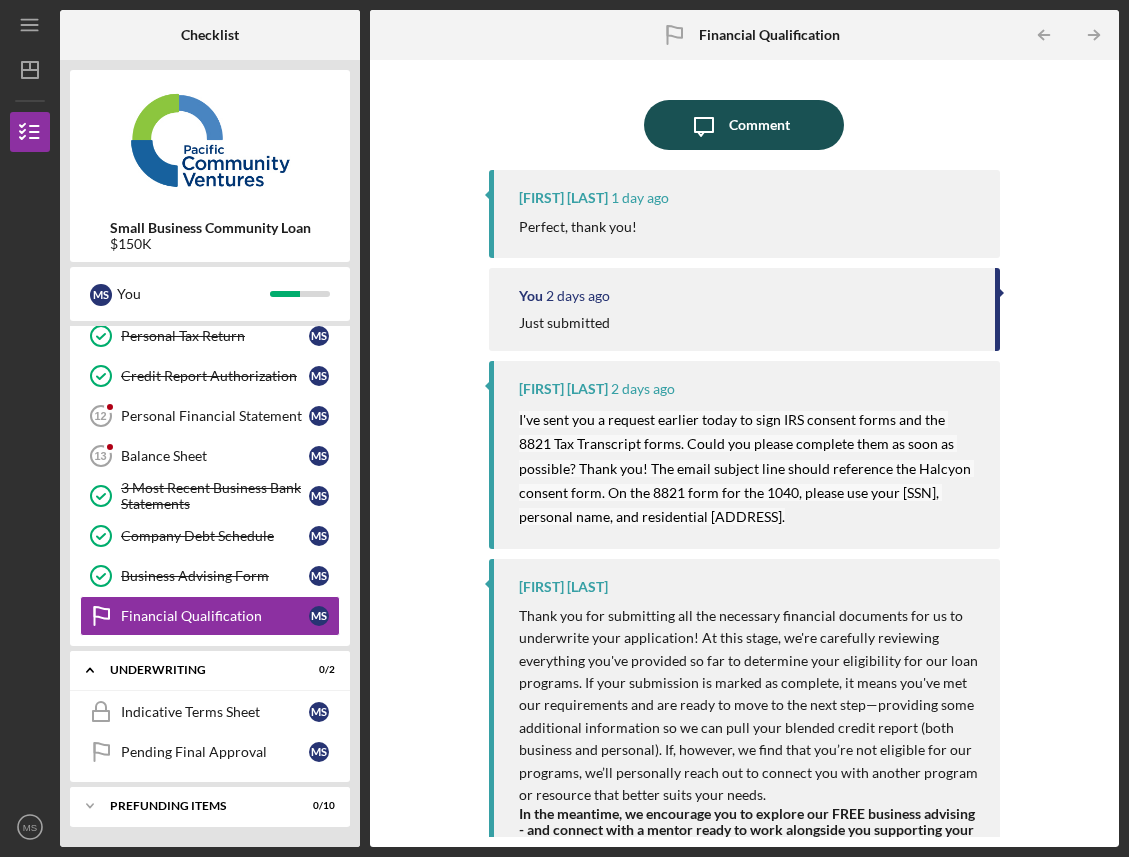 click on "Comment" at bounding box center [759, 125] 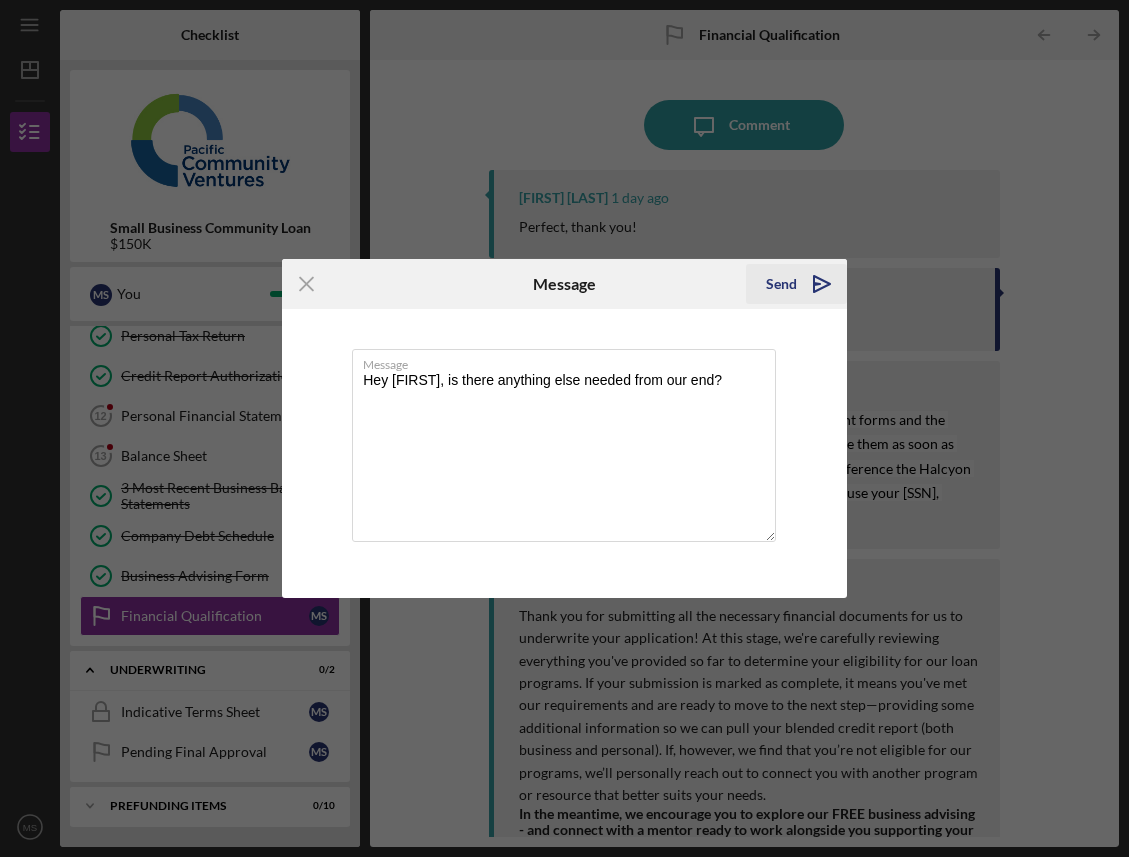 type on "Hey [FIRST], is there anything else needed from our end?" 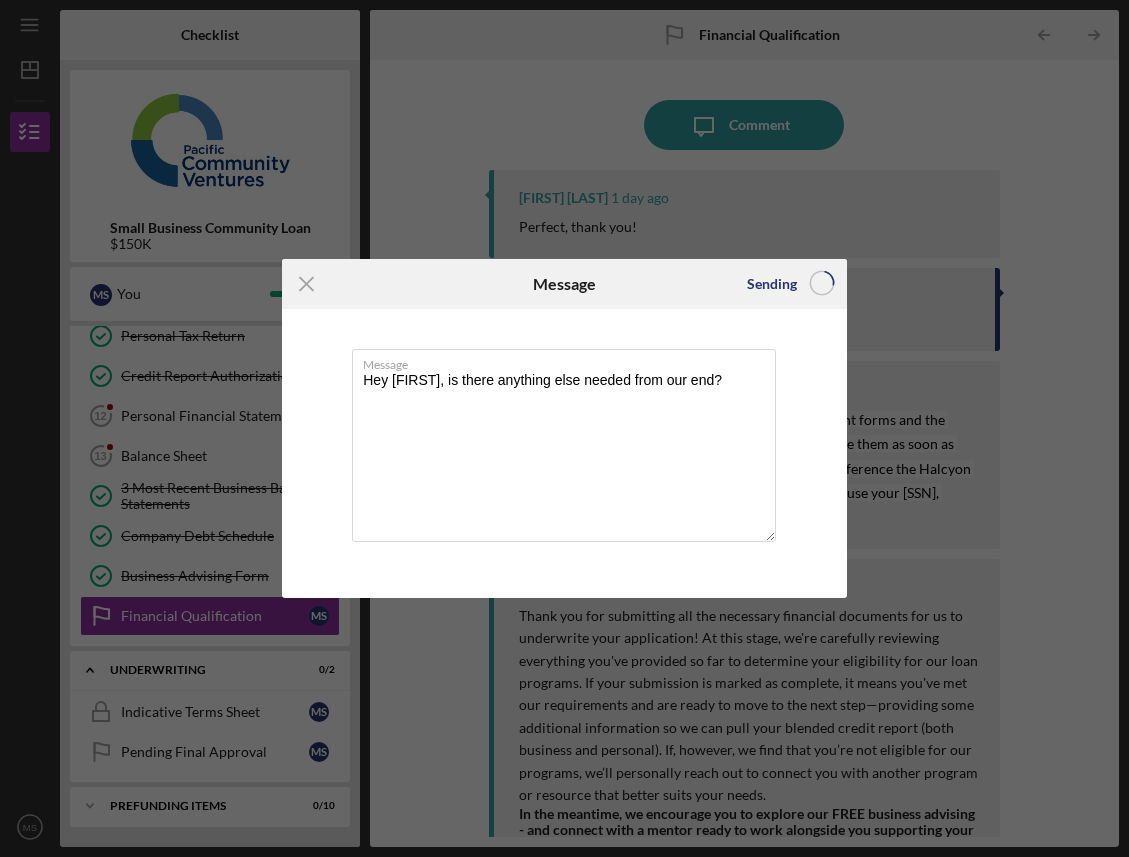 type 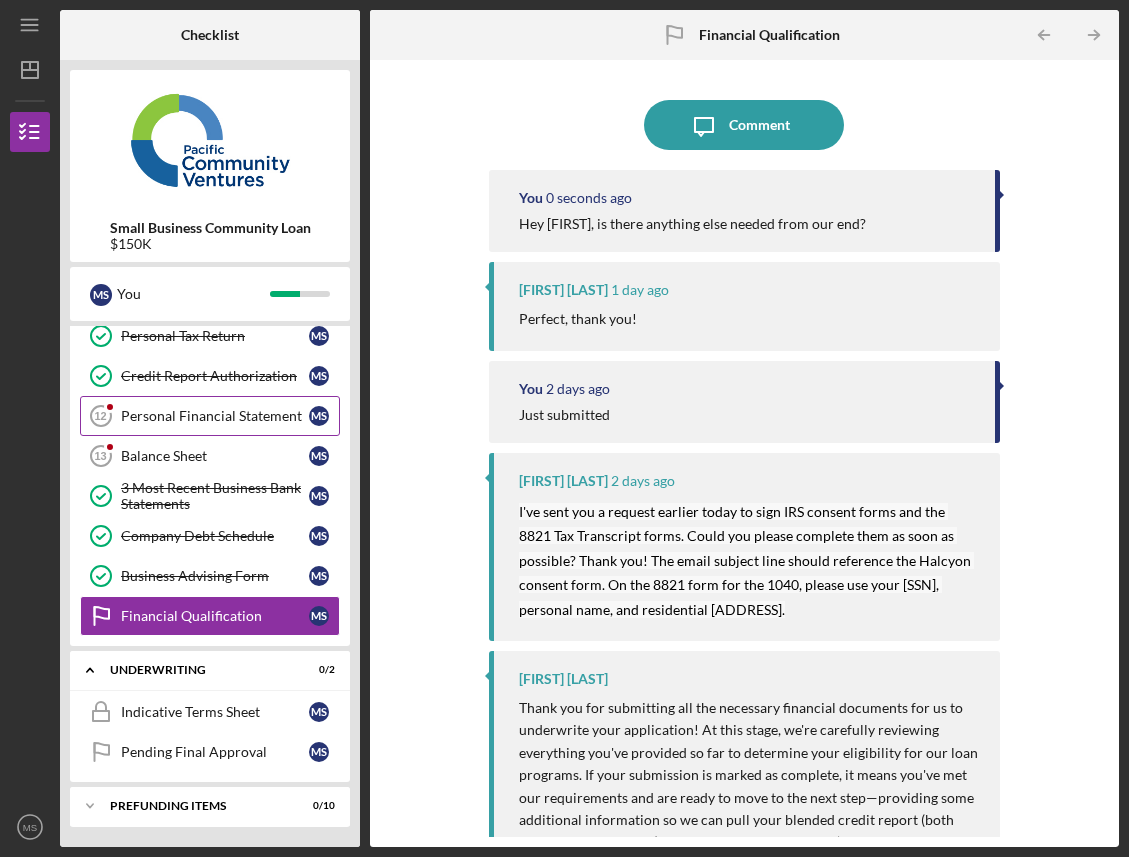 click on "Personal Financial Statement" at bounding box center (215, 416) 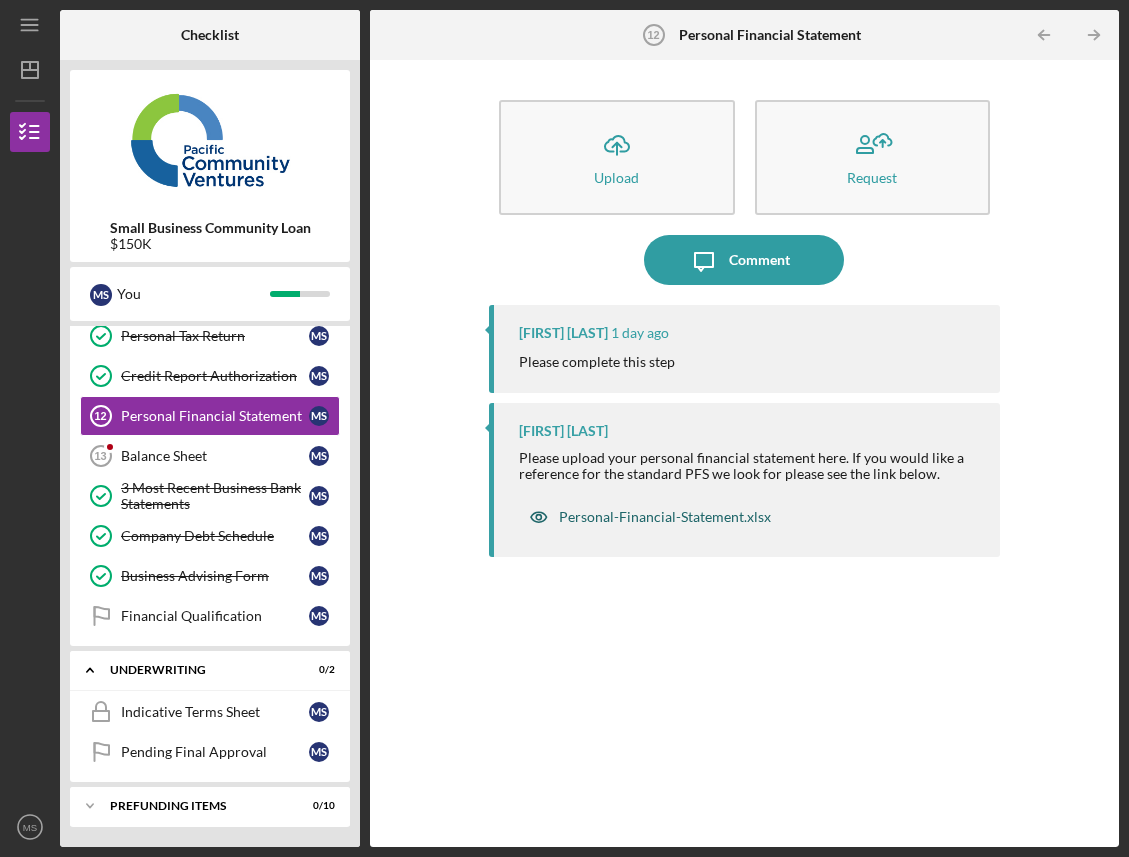 click on "Personal-Financial-Statement.xlsx" at bounding box center (650, 517) 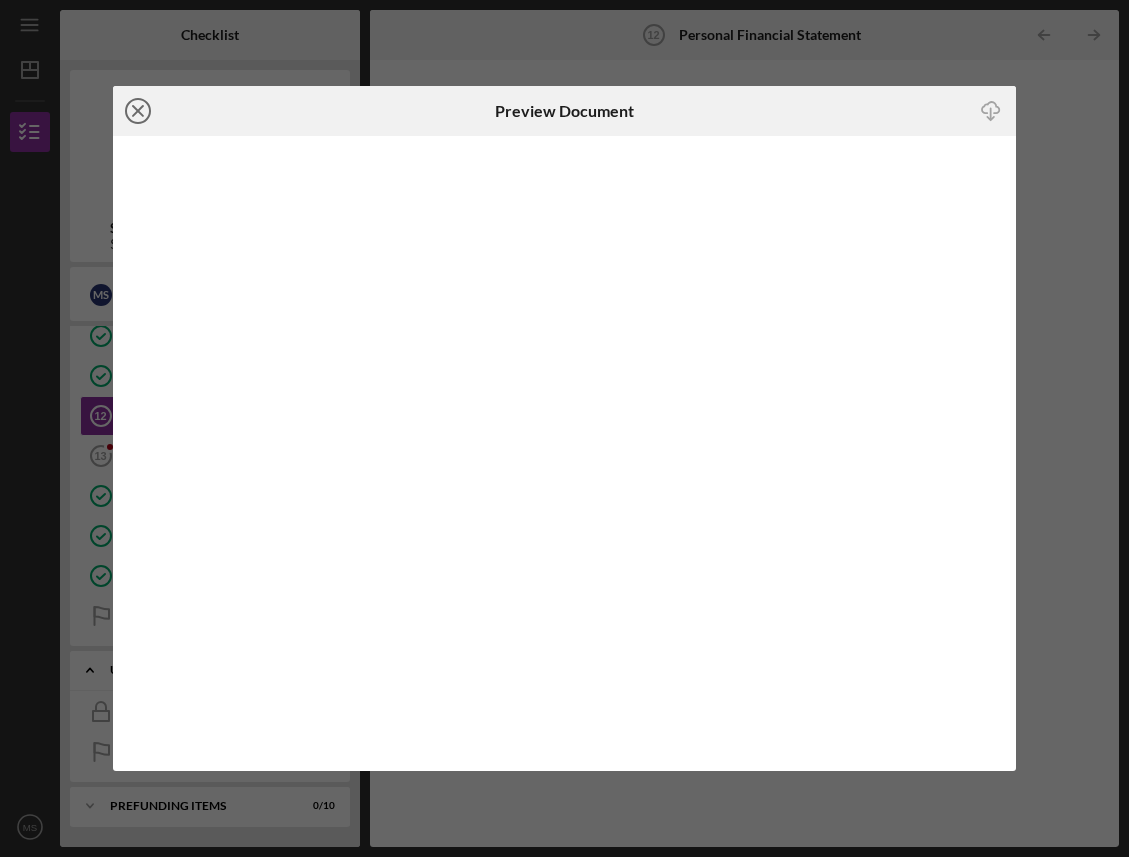 click 